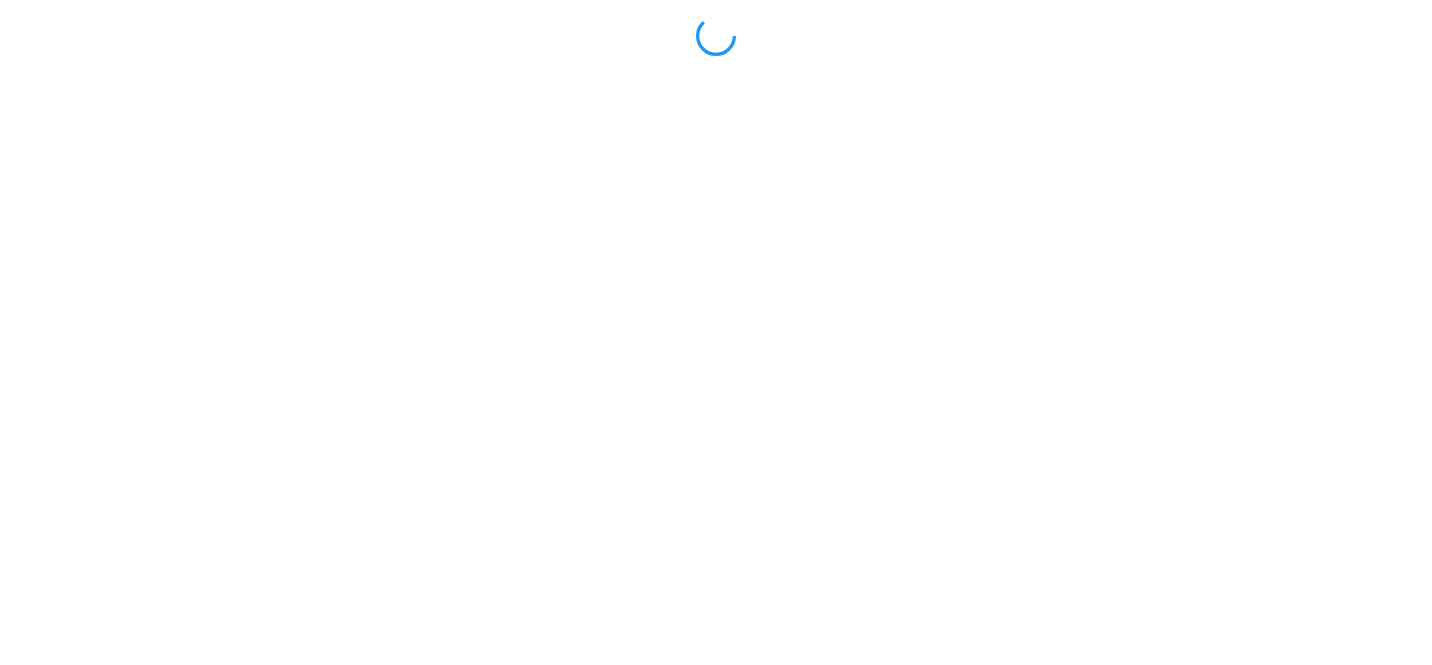 scroll, scrollTop: 0, scrollLeft: 0, axis: both 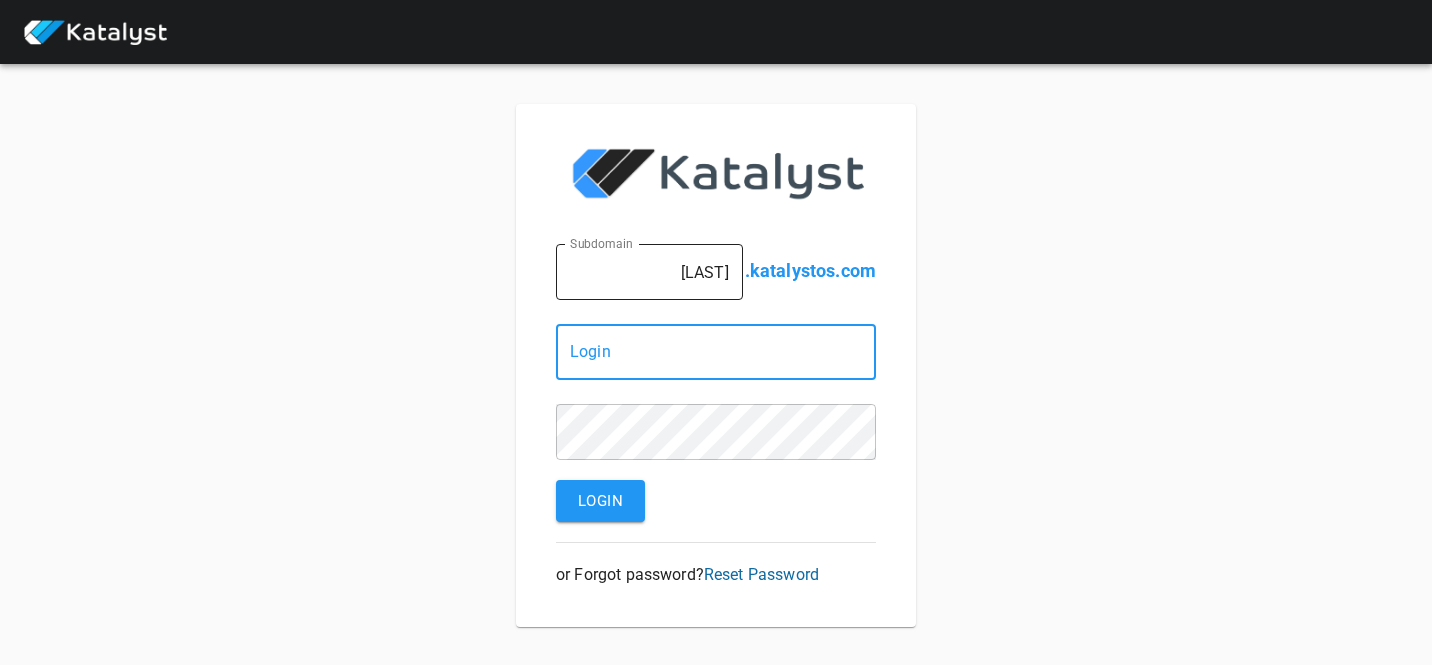type on "[FIRST].[LAST]@[DOMAIN]" 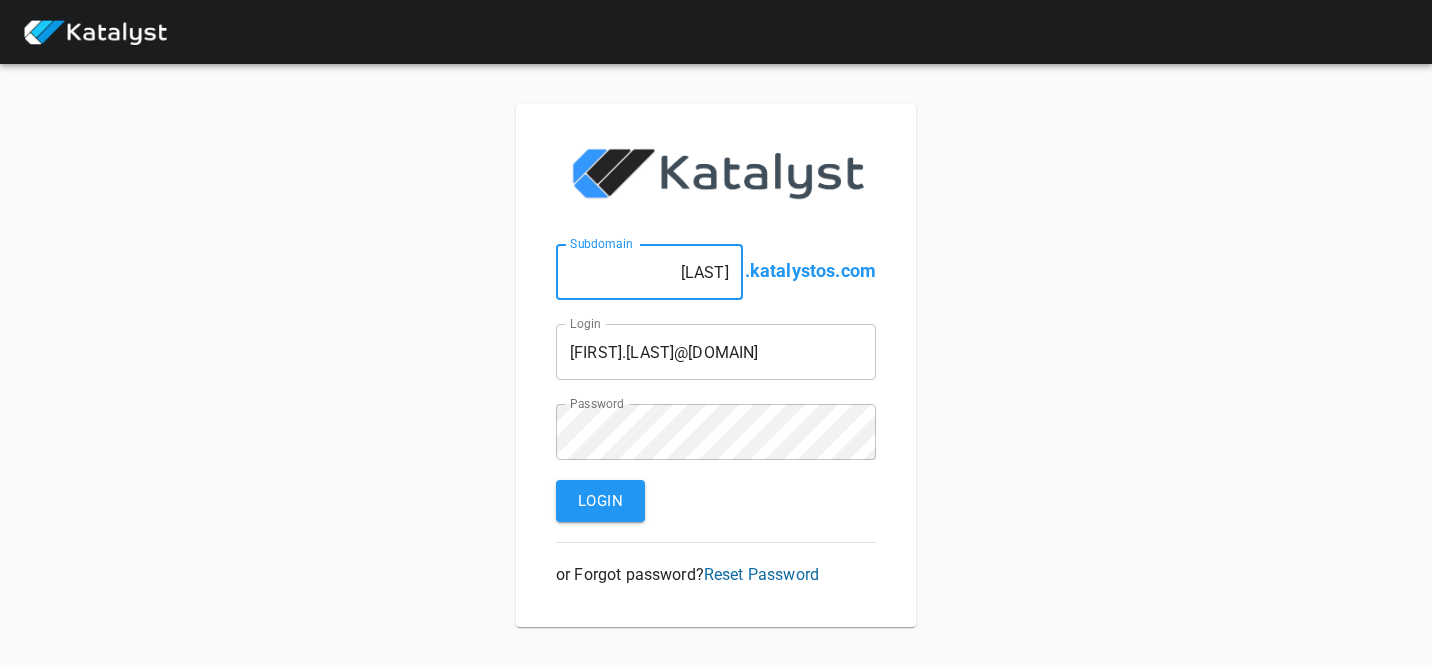 click on "[LAST]" at bounding box center (649, 272) 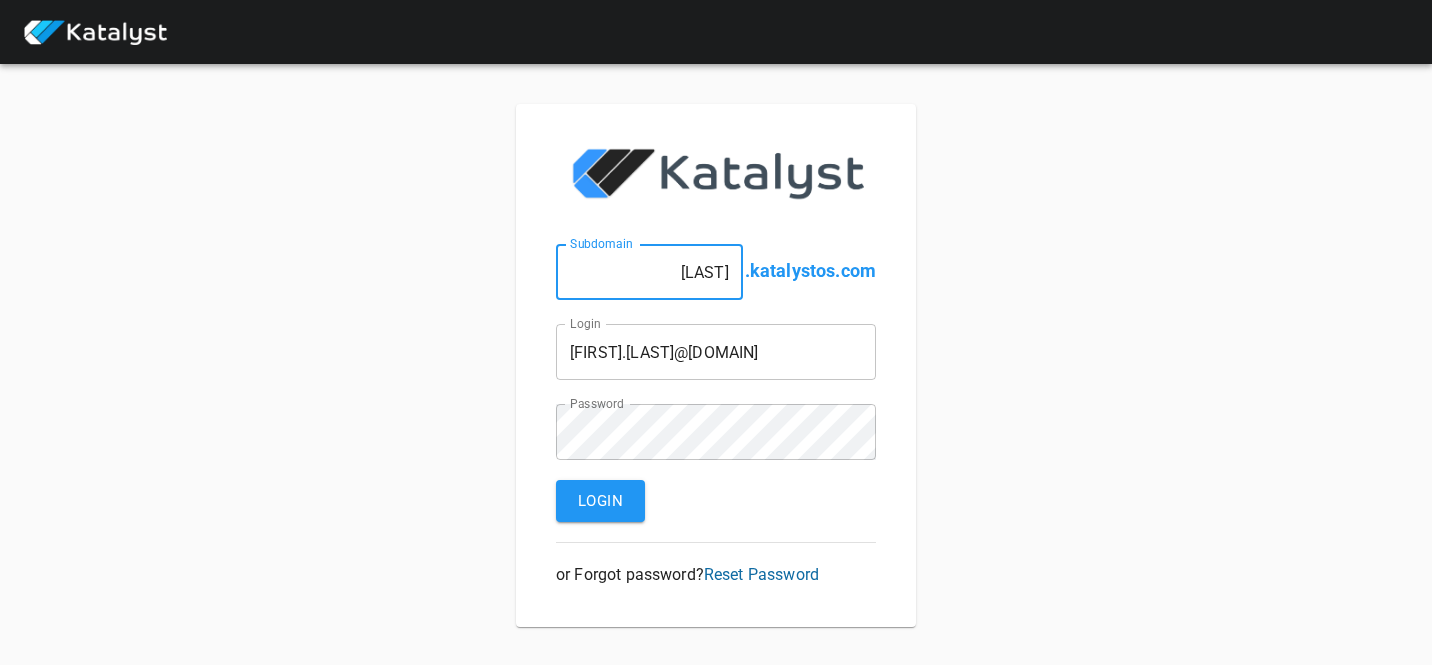 type on "[LAST]" 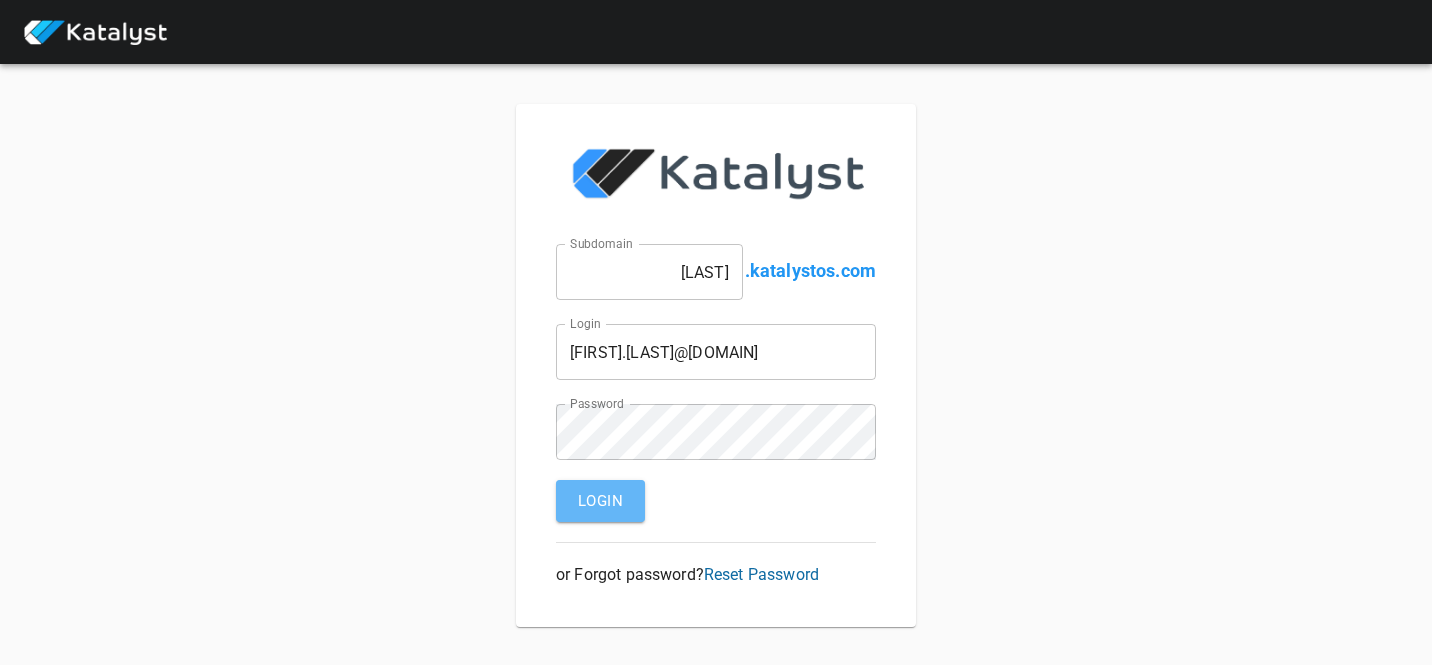 click on "Login" at bounding box center (600, 501) 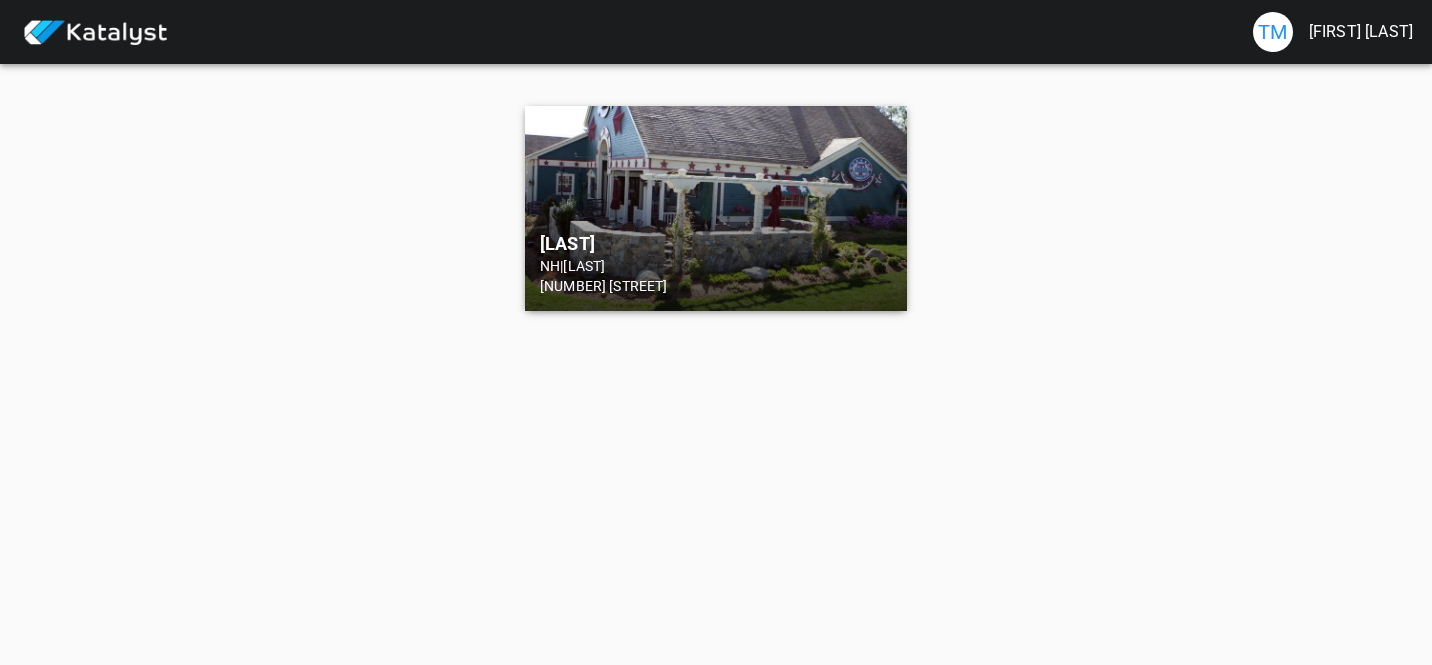 click on "NH  |  Bedford" at bounding box center [716, 266] 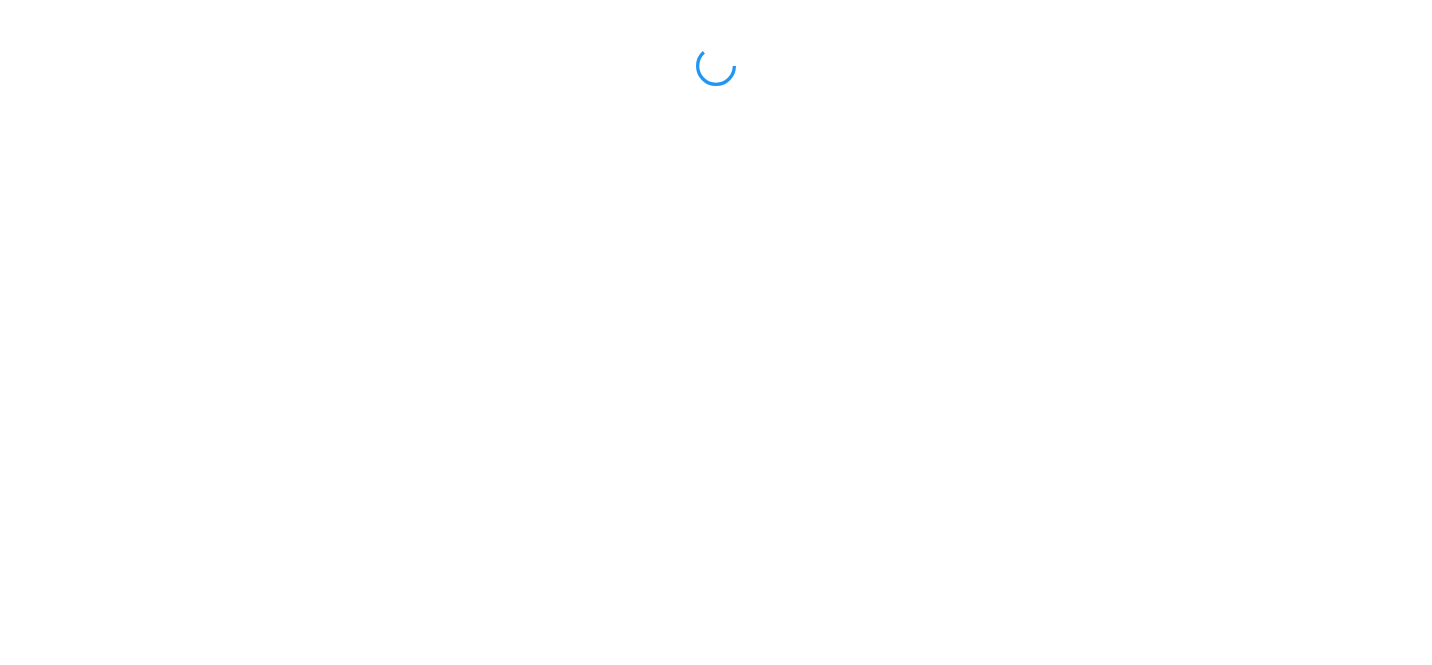 scroll, scrollTop: 0, scrollLeft: 0, axis: both 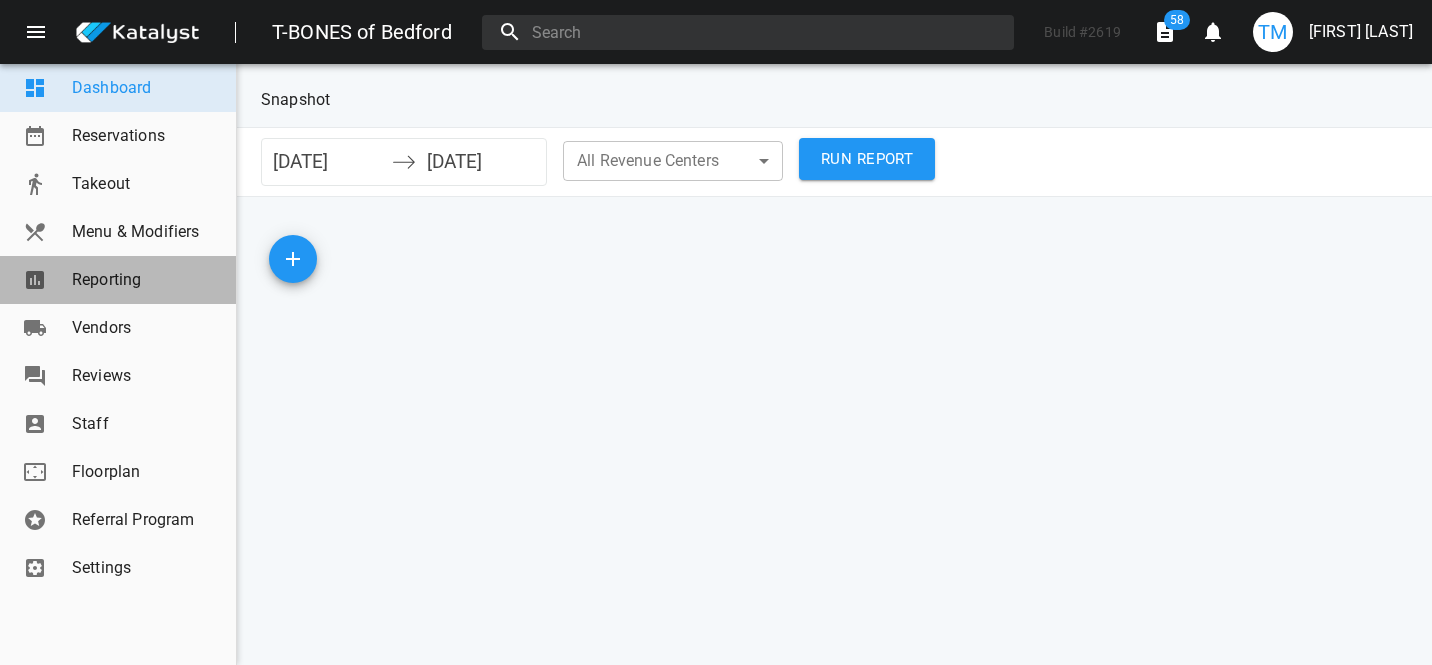 click on "Reporting" at bounding box center [146, 280] 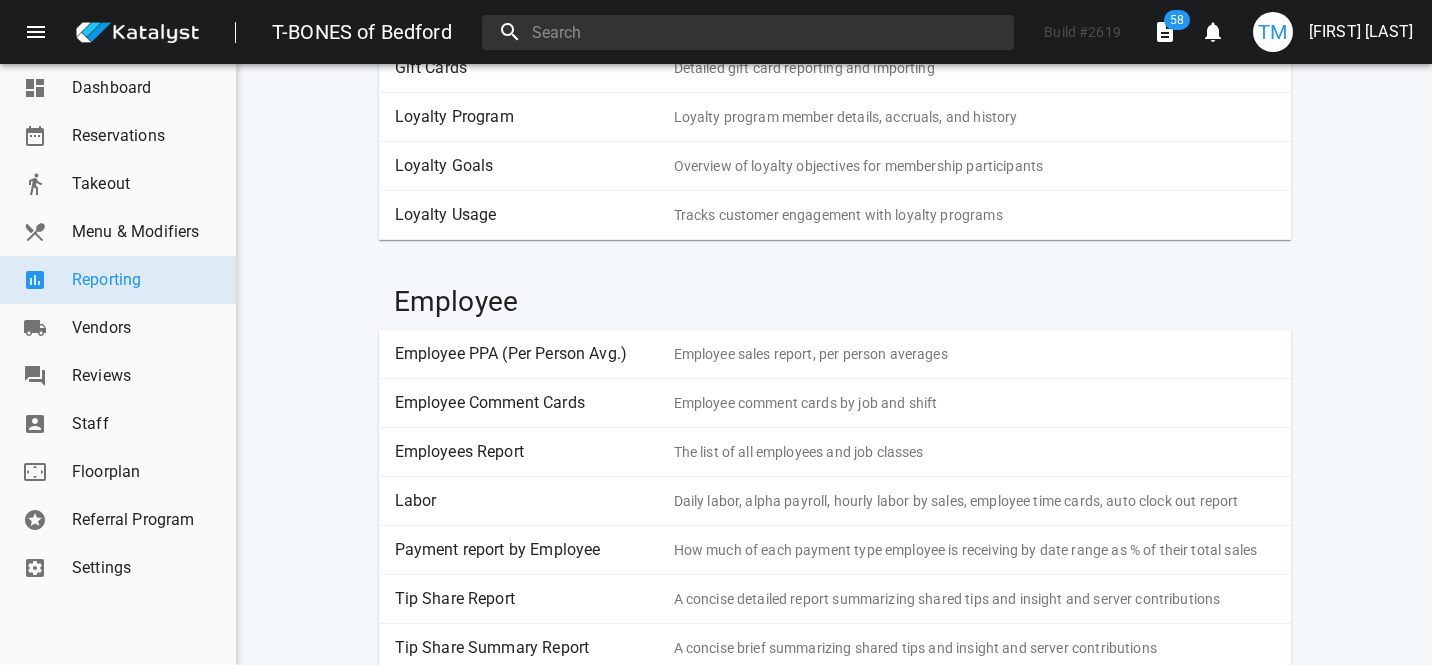scroll, scrollTop: 1253, scrollLeft: 0, axis: vertical 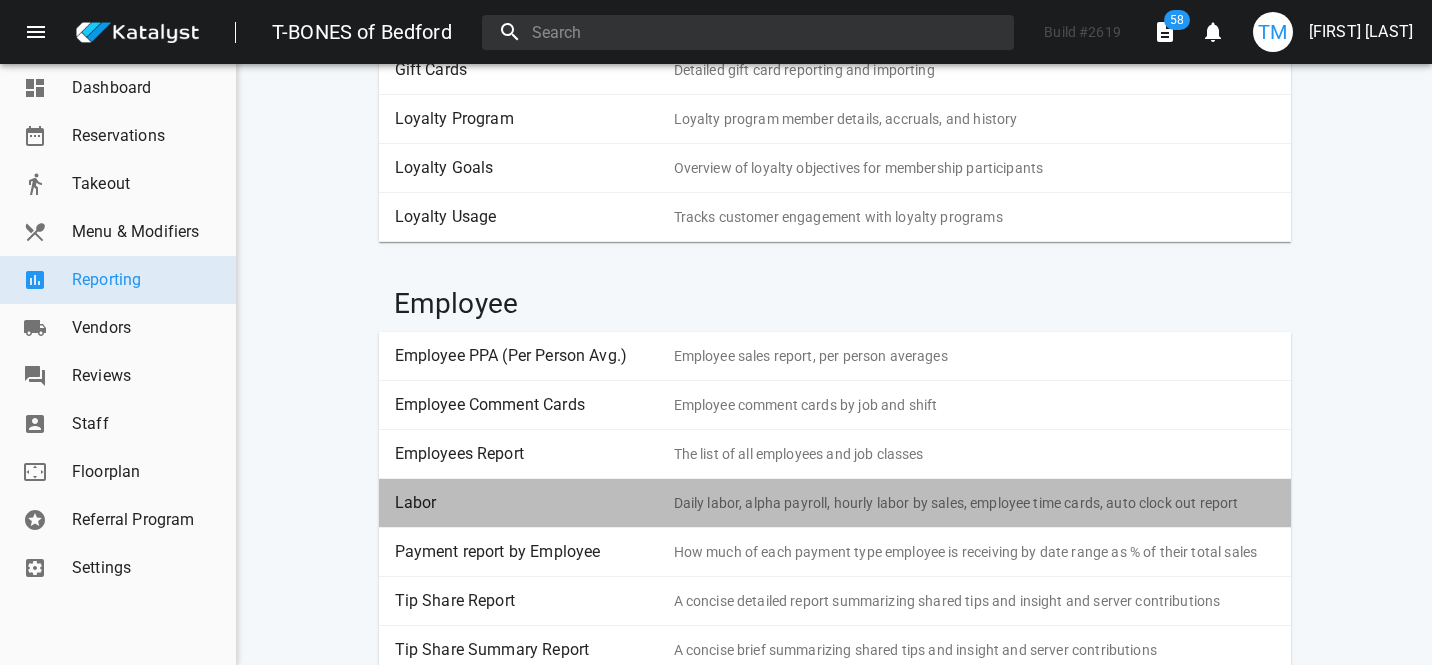 click on "Labor Daily labor, alpha payroll, hourly labor by sales, employee time cards, auto clock out report" at bounding box center (835, 503) 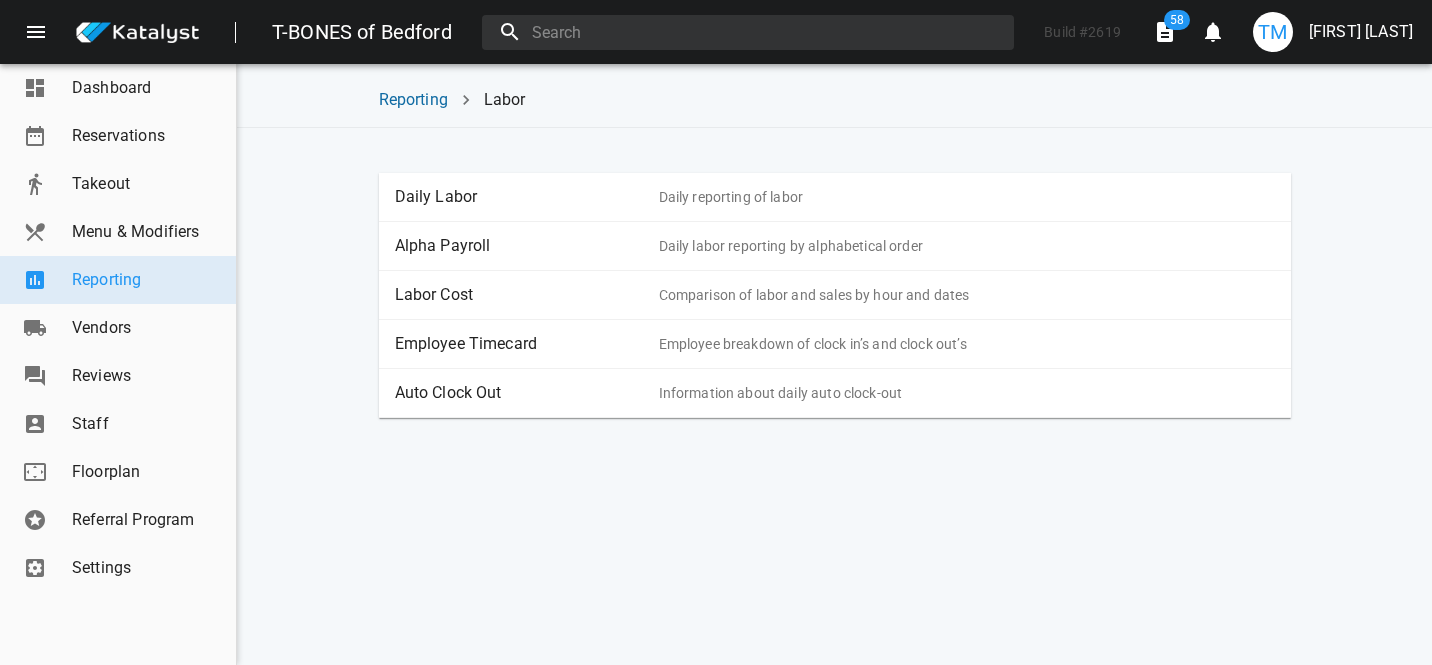 click on "Employee Timecard" at bounding box center [527, 344] 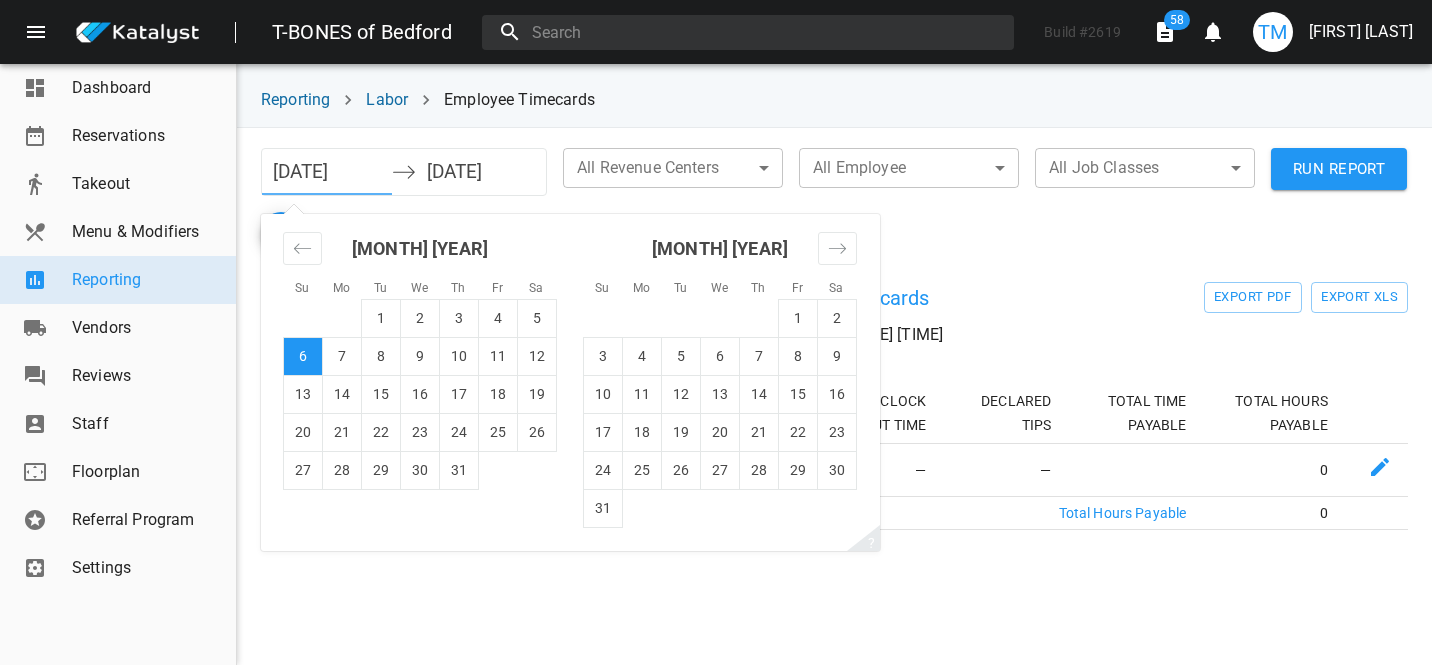 click on "[DATE]" at bounding box center (327, 172) 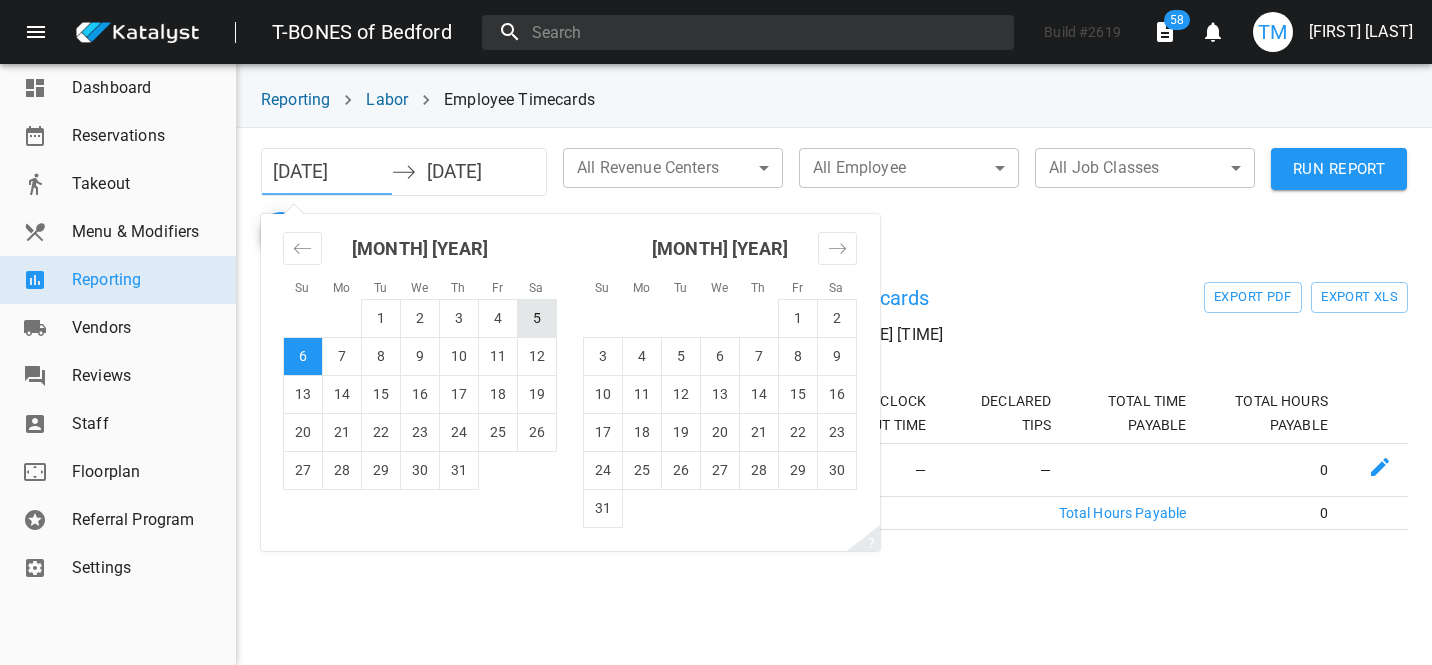 click on "5" at bounding box center (537, 318) 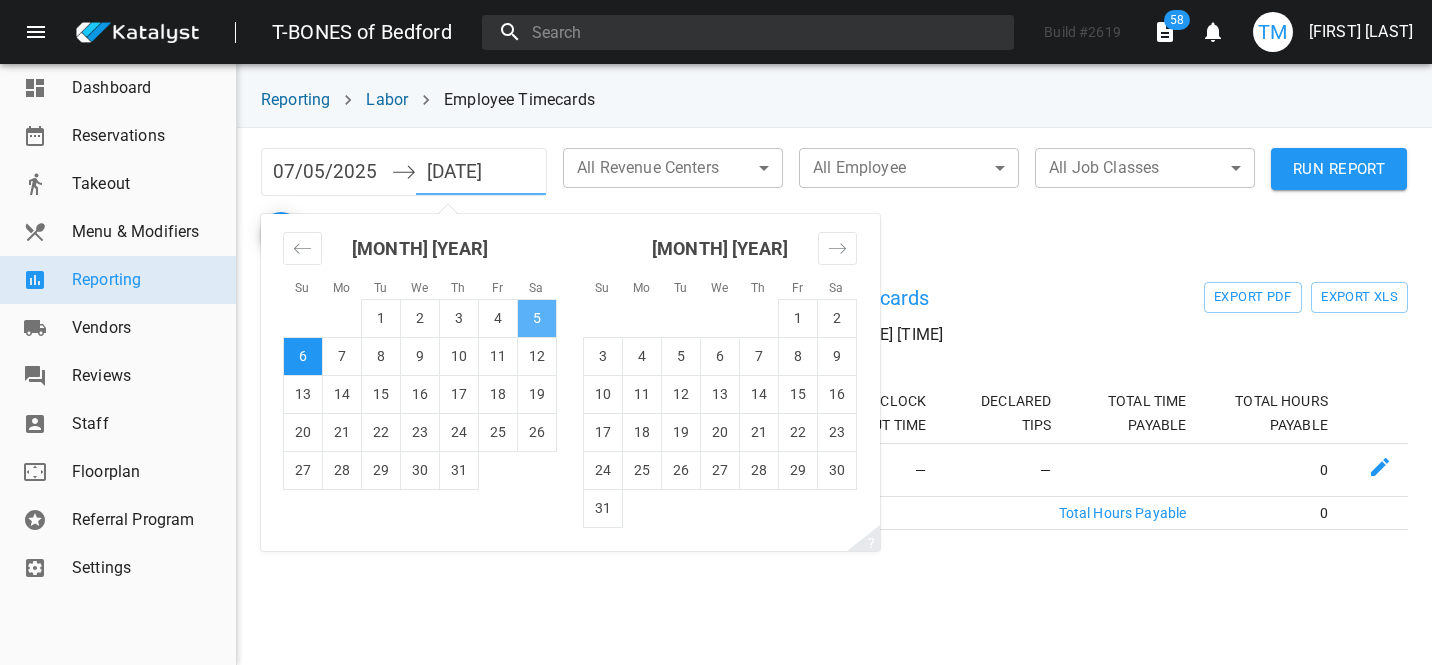 click on "5" at bounding box center [537, 318] 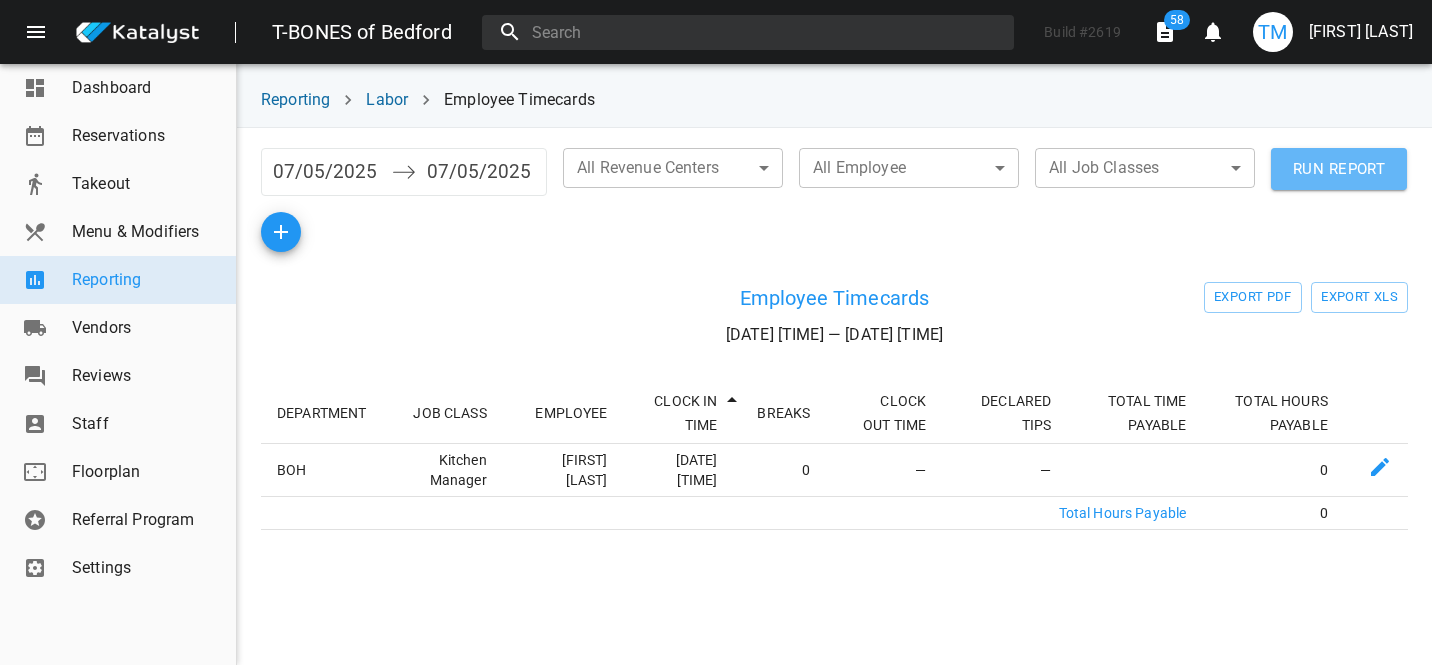 click on "RUN REPORT" at bounding box center (1339, 169) 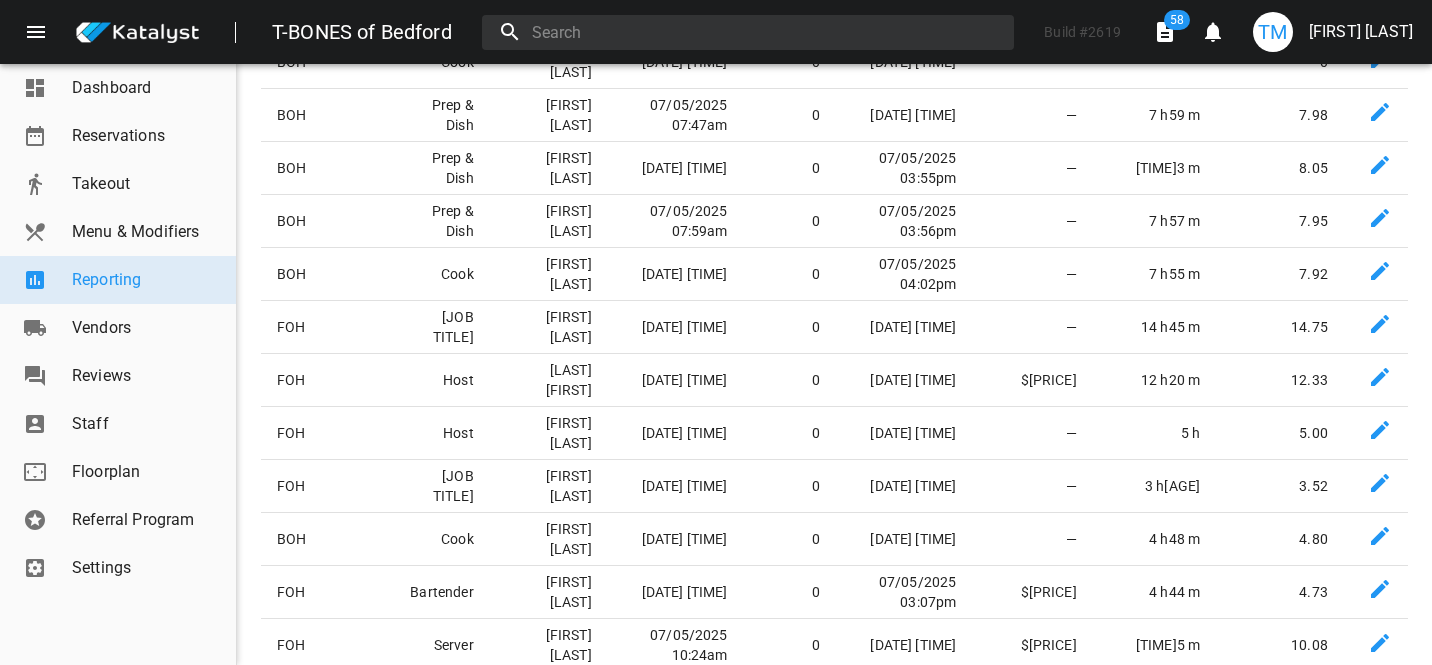 scroll, scrollTop: 0, scrollLeft: 0, axis: both 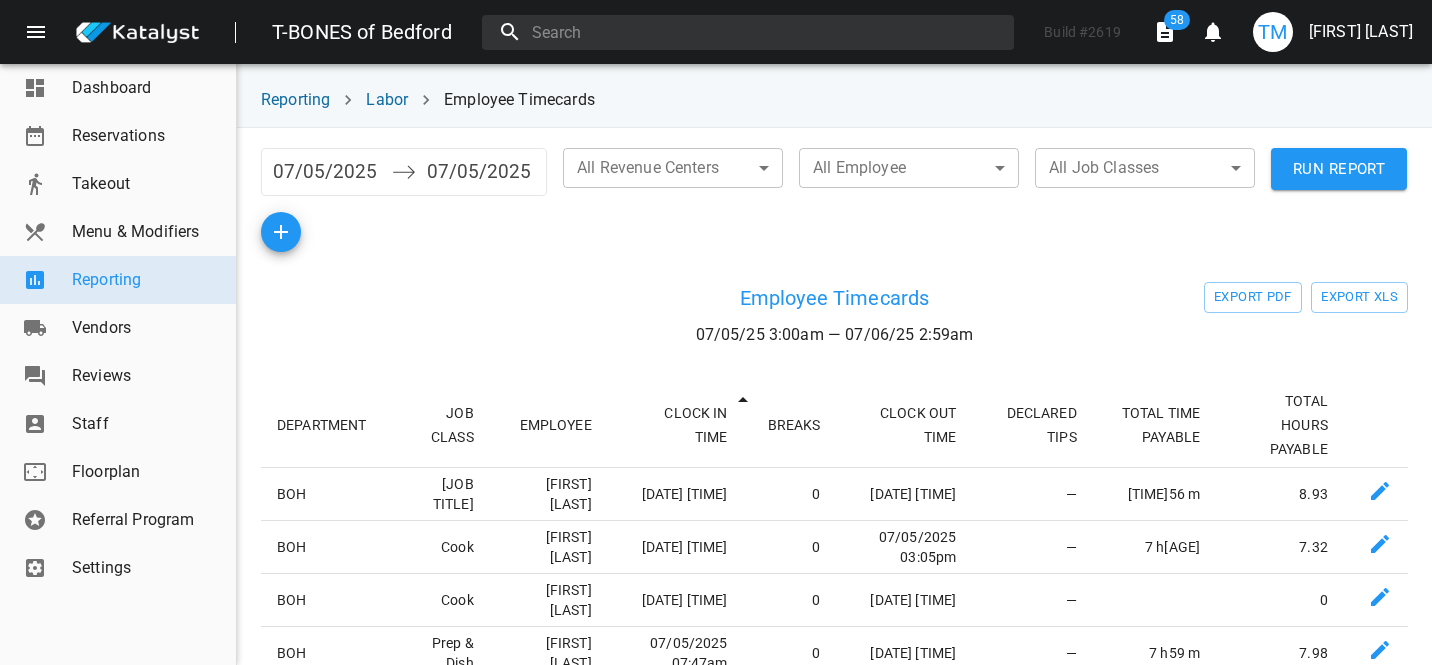 click on "07/05/2025" at bounding box center (327, 172) 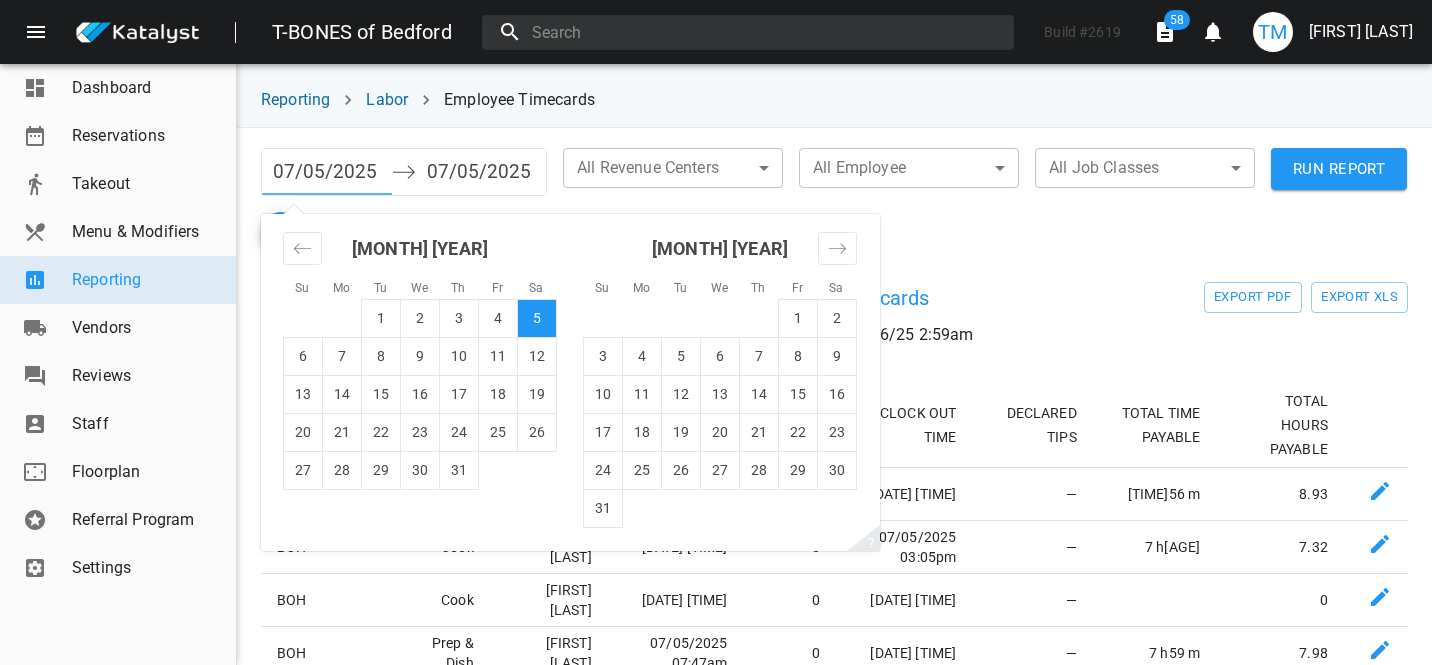 click on "[DATE] Navigate forward to interact with the calendar and select a date. Press the question mark key to get the keyboard shortcuts for changing dates. Su Mo Tu We Th Fr Sa Su Mo Tu We Th Fr Sa June 2025 1 2 3 4 5 6 7 8 9 10 11 12 13 14 15 16 17 18 19 20 21 22 23 24 25 26 27 28 29 30 July 2025 1 2 3 4 5 6 7 8 9 10 11 12 13 14 15 16 17 18 19 20 21 22 23 24 25 26 27 28 29 30 31 August 2025 1 2 3 4 5 6 7 8 9 10 11 12 13 14 15 16 17 18 19 20 21 22 23 24 25 26 27 28 29 30 31 September 2025 1 2 3 4 5 6 7 8 9 10 11 12 13 14 15 16 17 18 19 20 21 22 23 24 25 26 27 28 29 30 ? 07/05/2025 Navigate backward to interact with the calendar and select a date. Press the question mark key to get the keyboard shortcuts for changing dates. All Revenue Centers ​ ​ All Employee ​ ​ All Job Classes ​ ​ RUN REPORT" at bounding box center [834, 200] 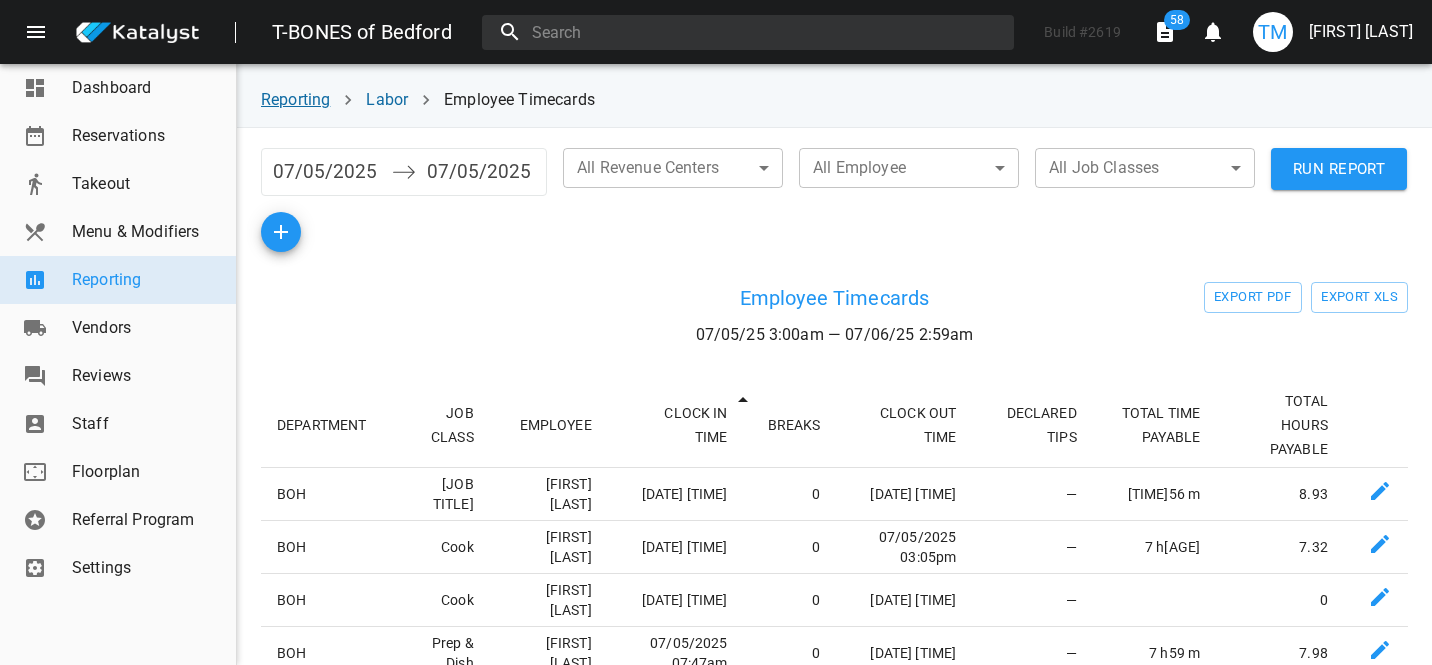 click on "Reporting" at bounding box center (295, 99) 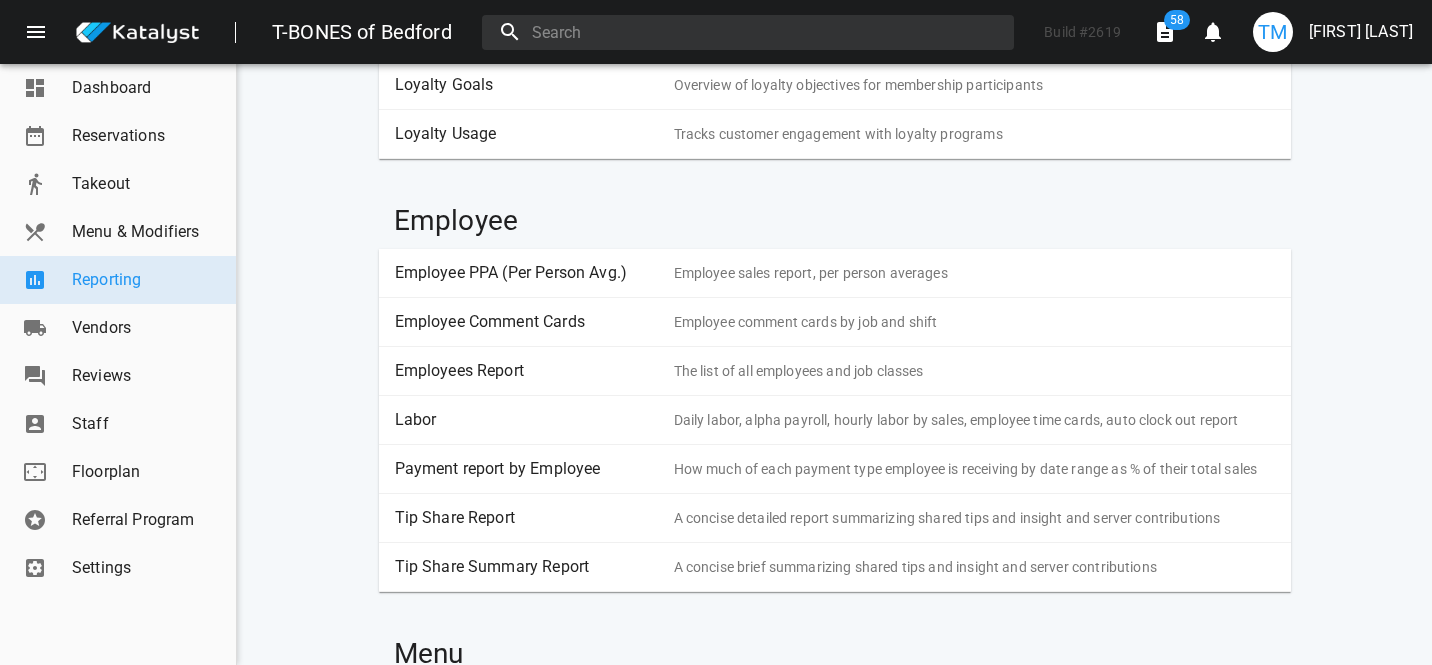 scroll, scrollTop: 1317, scrollLeft: 0, axis: vertical 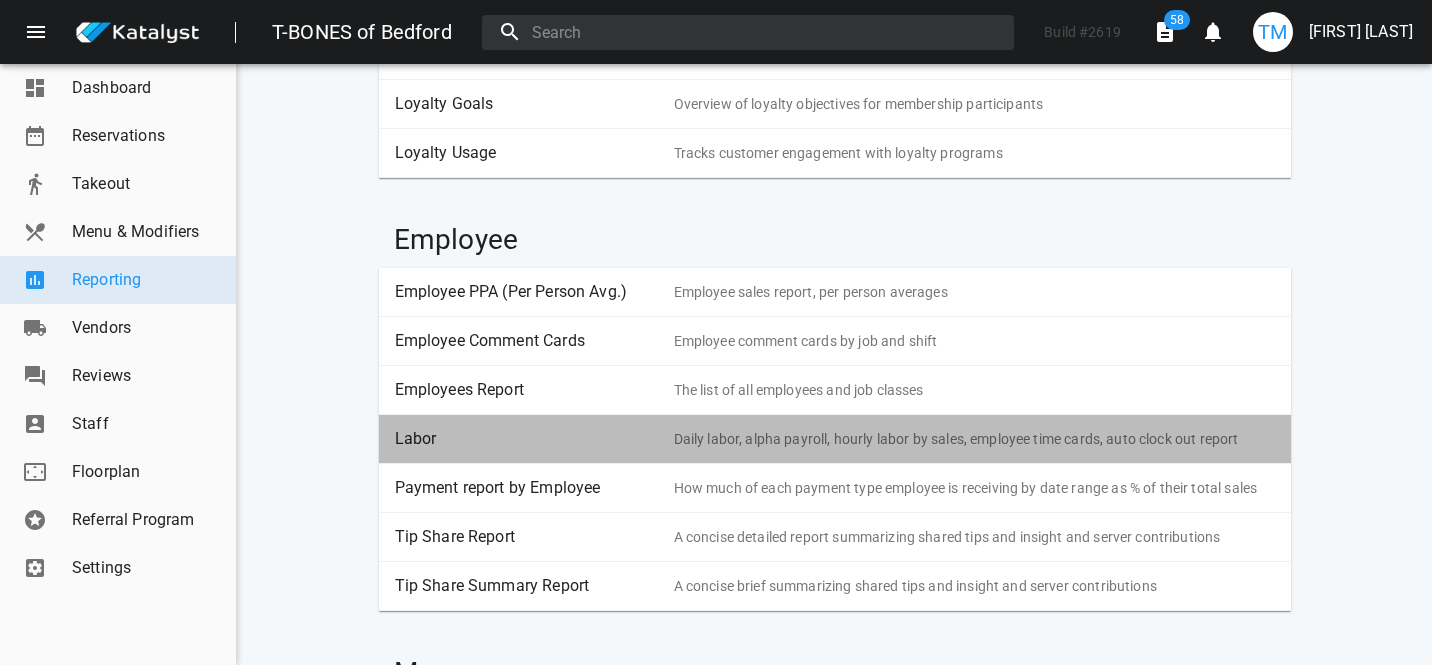 click on "Labor" at bounding box center [527, 439] 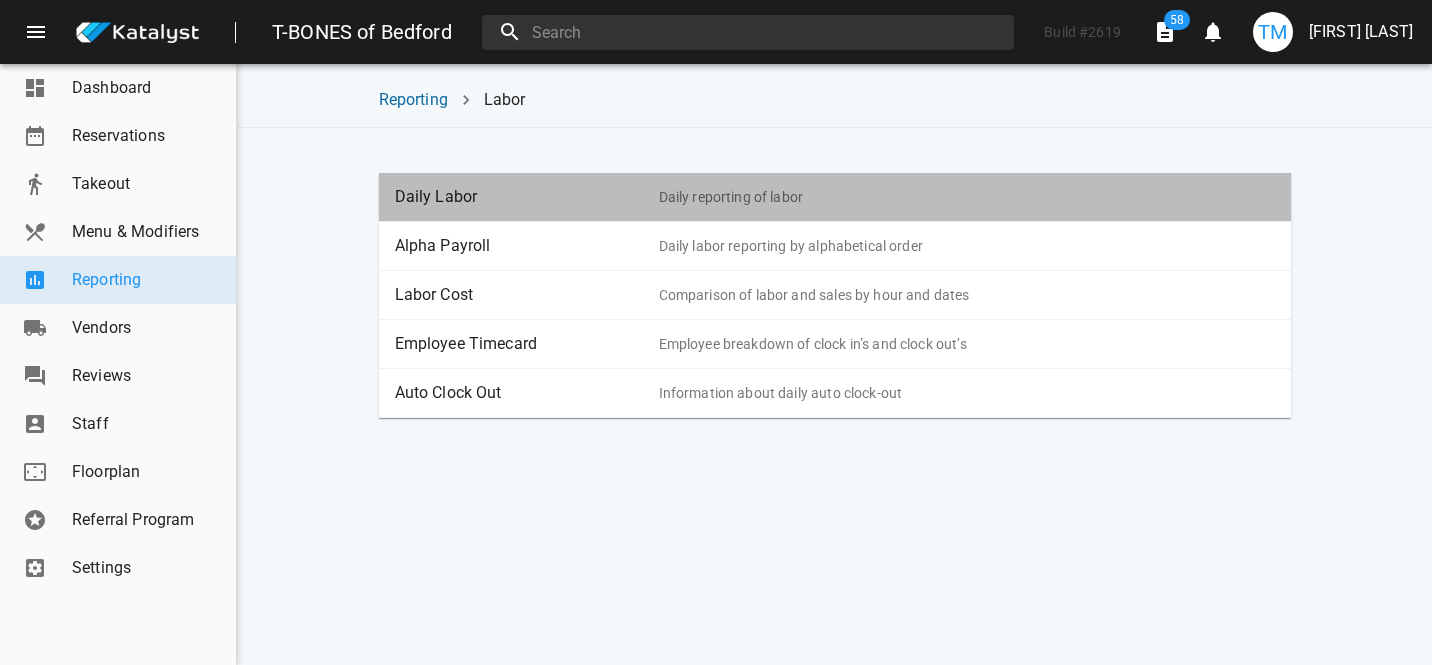 click on "Daily Labor" at bounding box center (527, 197) 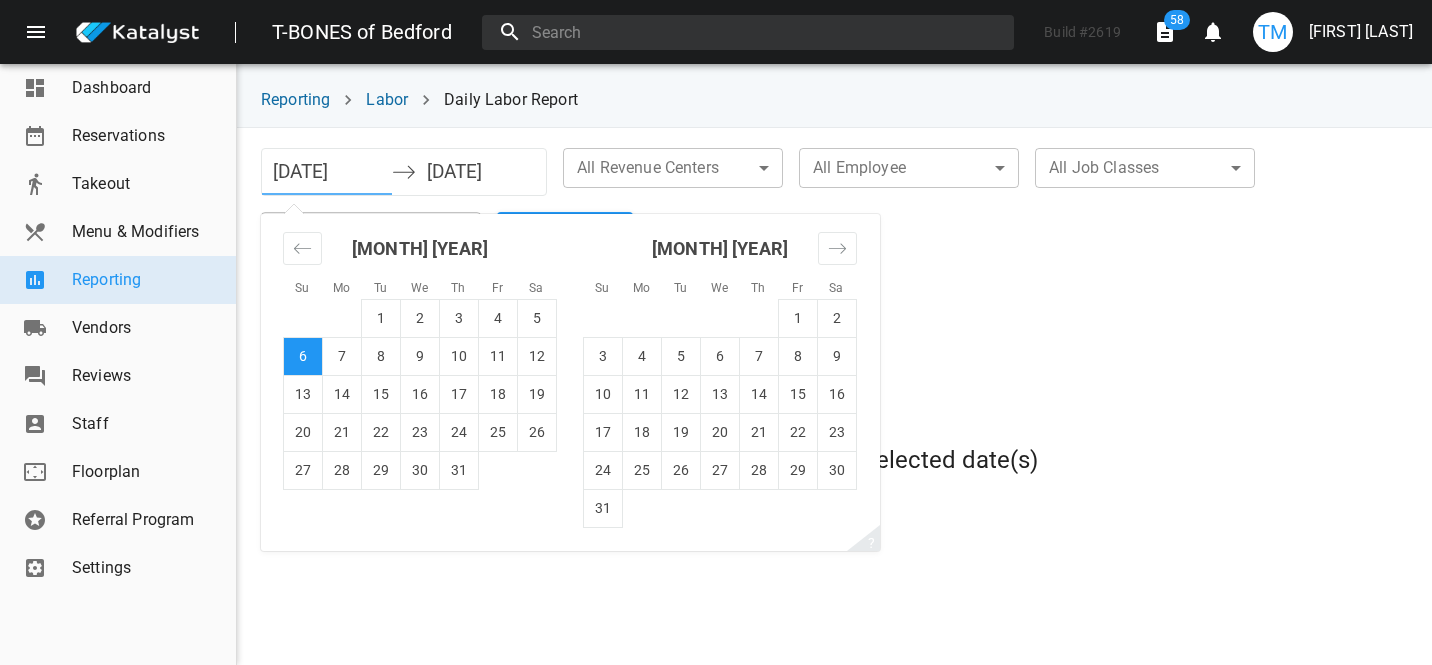click on "[DATE]" at bounding box center (327, 172) 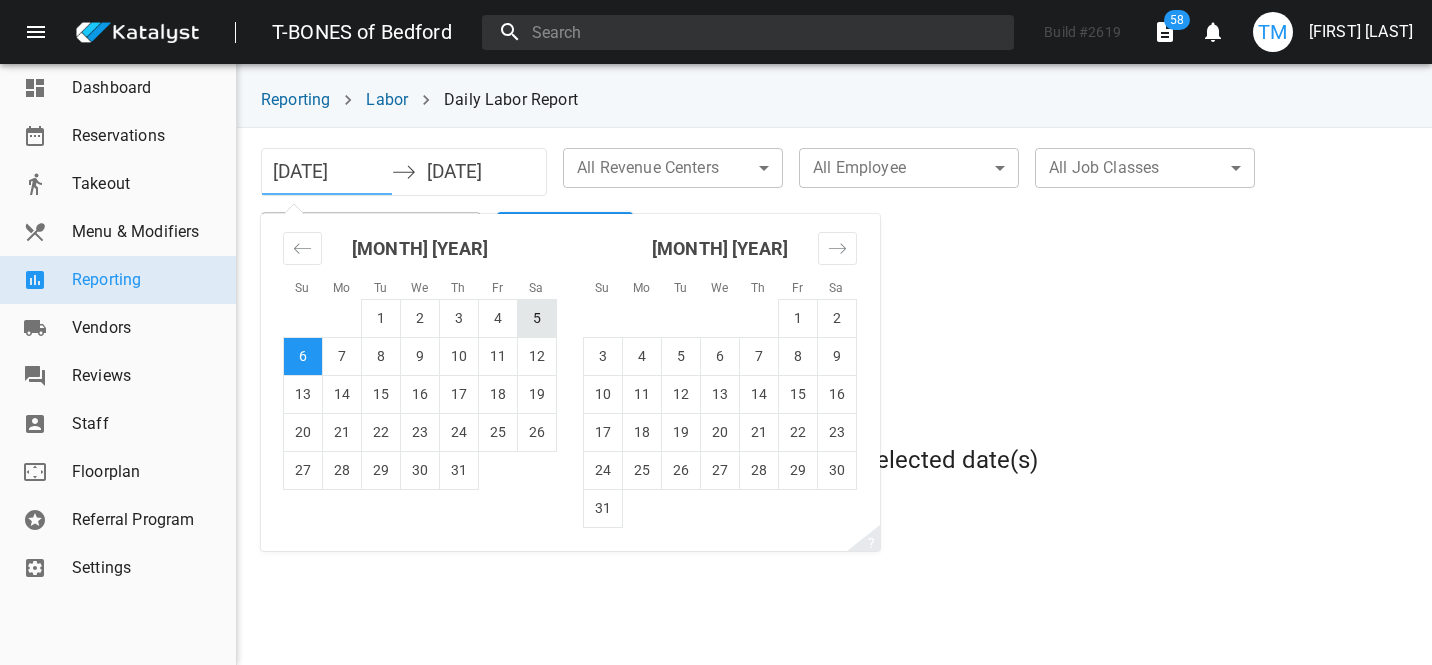 click on "5" at bounding box center [537, 318] 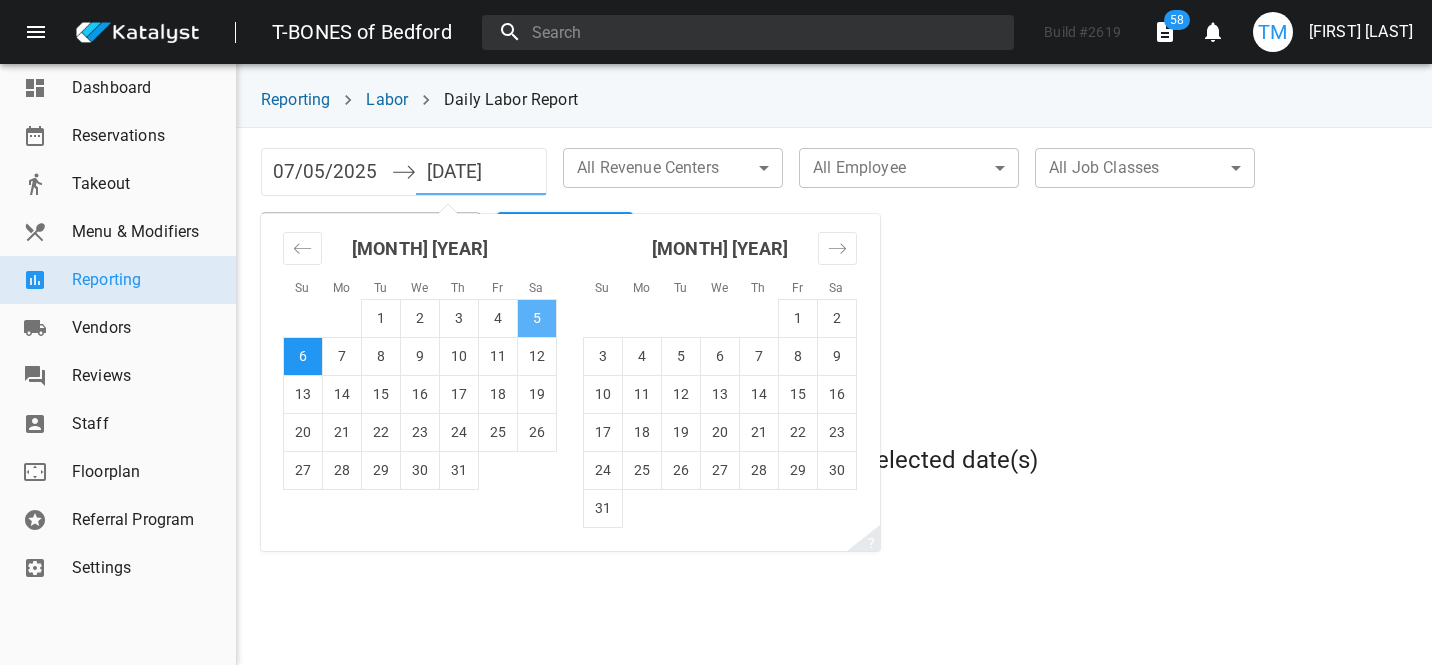 click on "5" at bounding box center (537, 318) 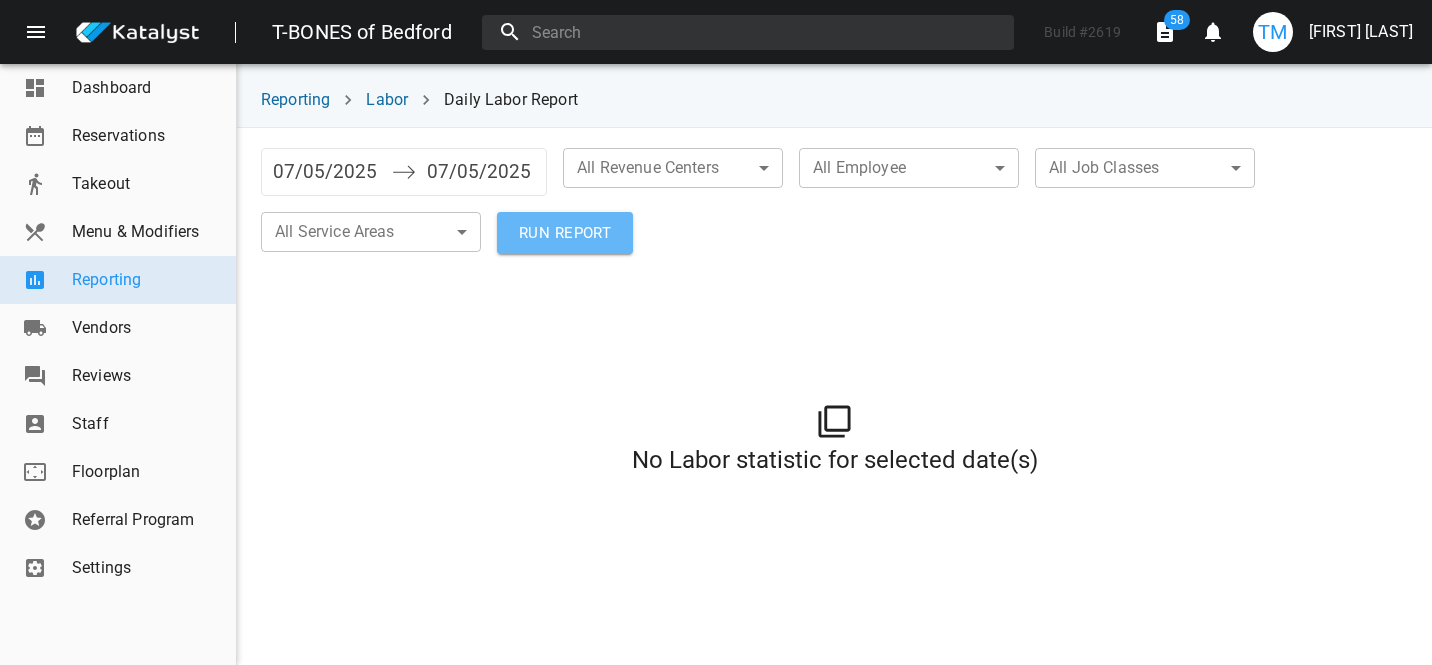 click on "RUN REPORT" at bounding box center [565, 233] 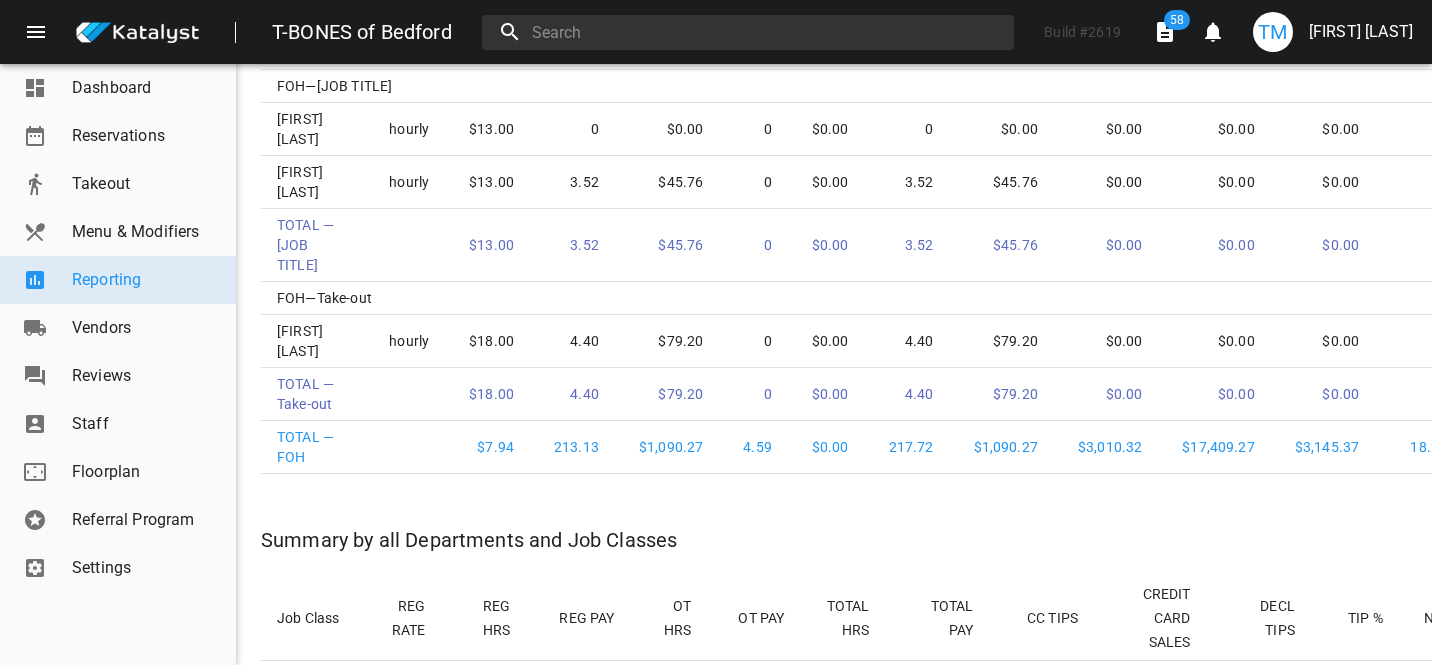 scroll, scrollTop: 4294, scrollLeft: 0, axis: vertical 